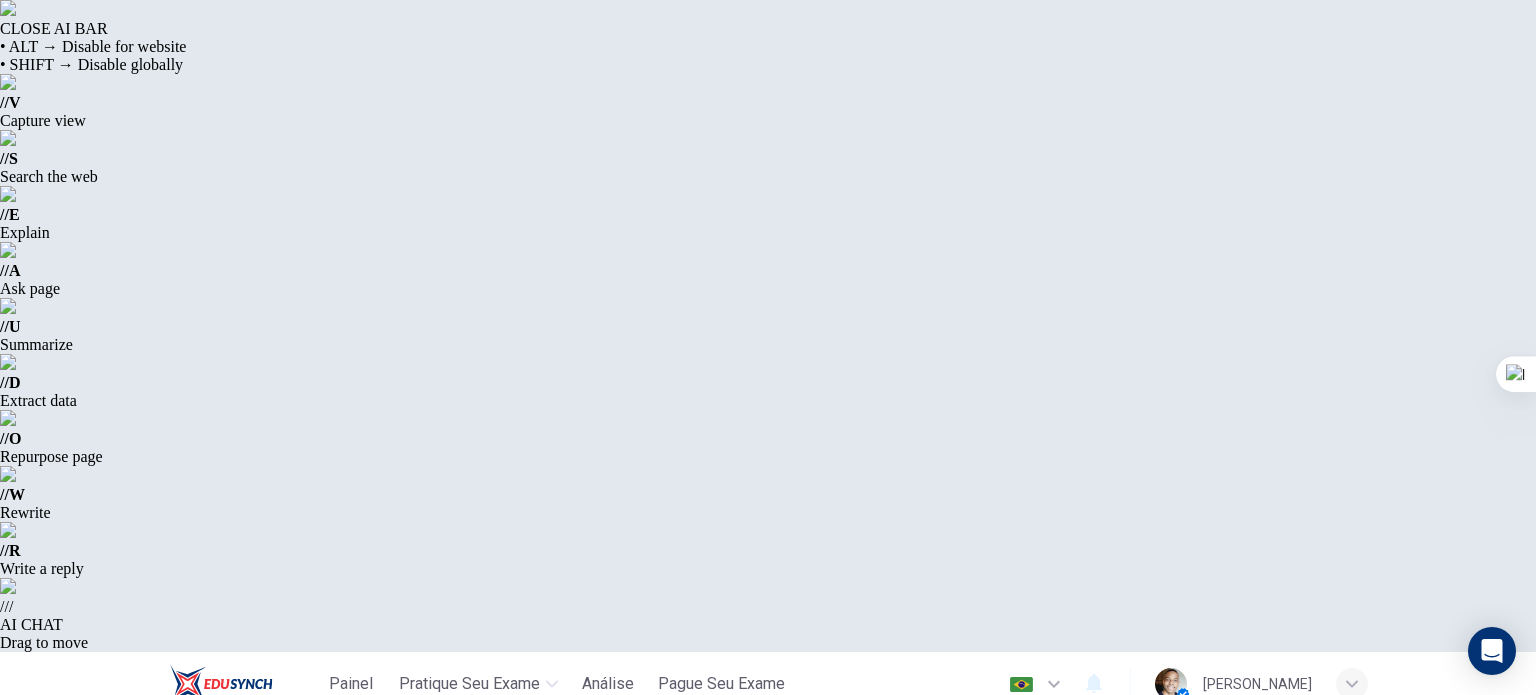scroll, scrollTop: 0, scrollLeft: 0, axis: both 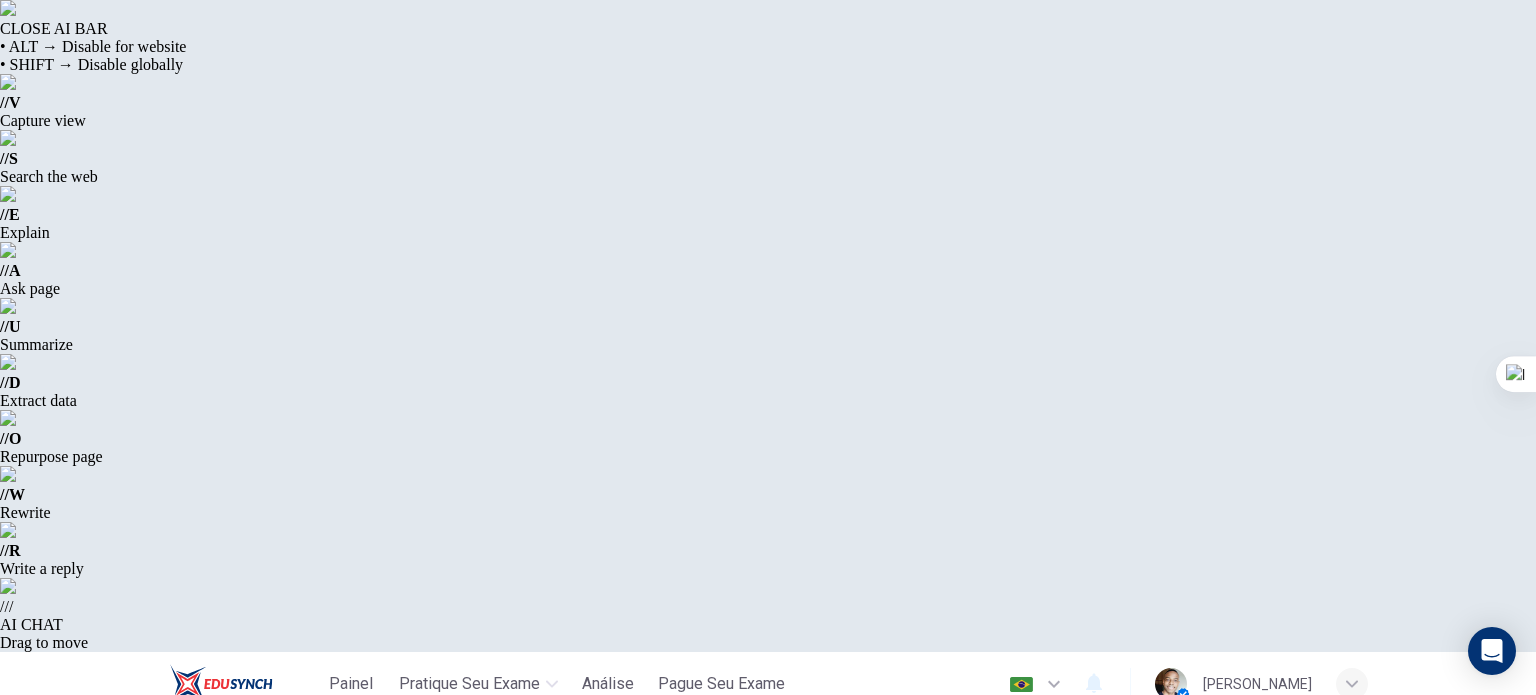 click on "Obtenha sua pontuação" at bounding box center (1028, 1305) 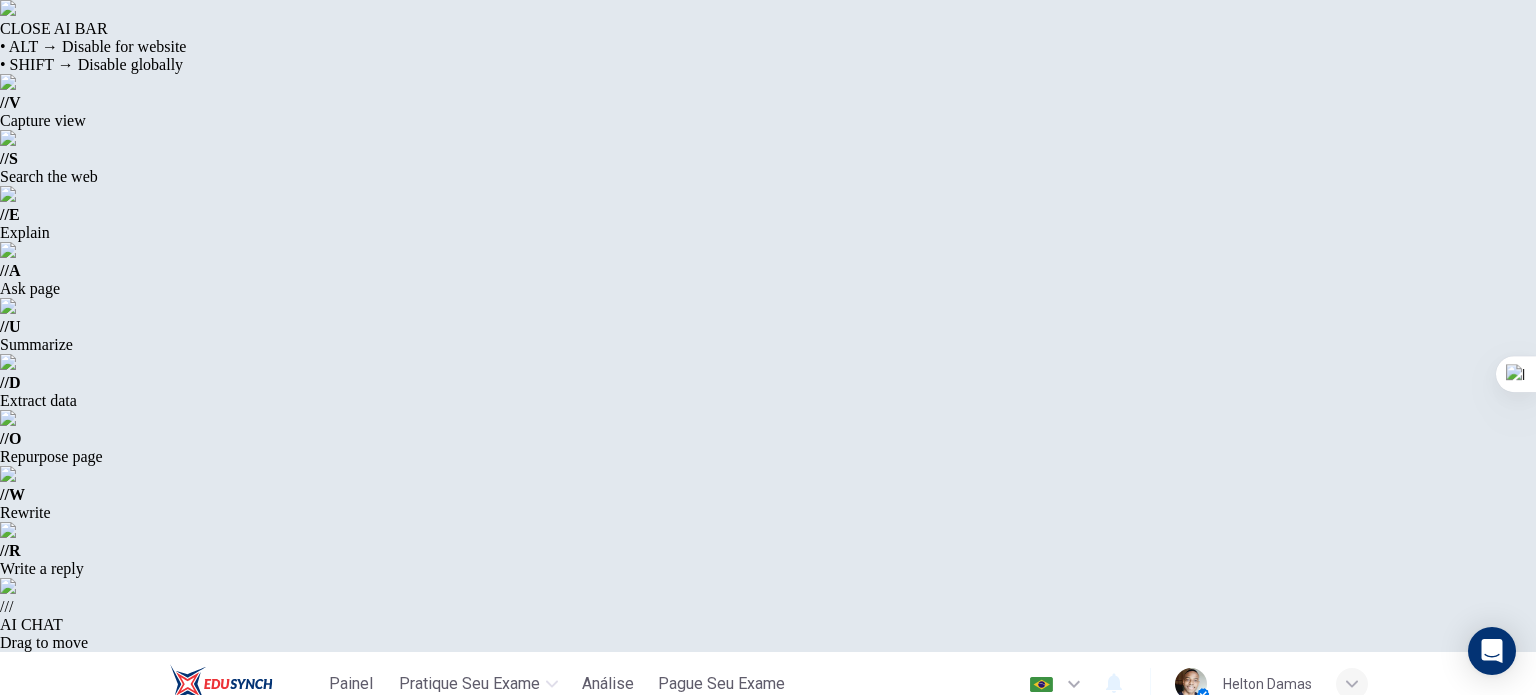 scroll, scrollTop: 0, scrollLeft: 0, axis: both 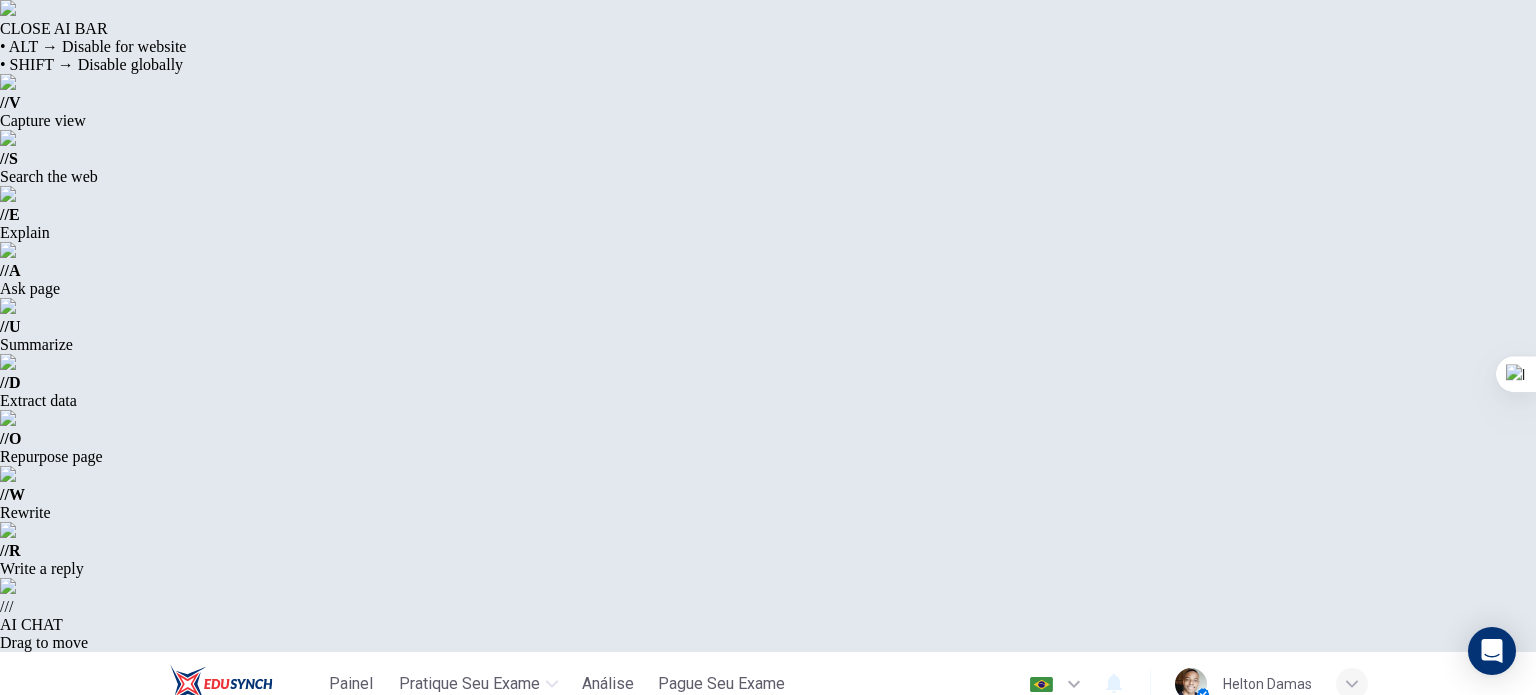 drag, startPoint x: 1535, startPoint y: 299, endPoint x: 1525, endPoint y: 443, distance: 144.3468 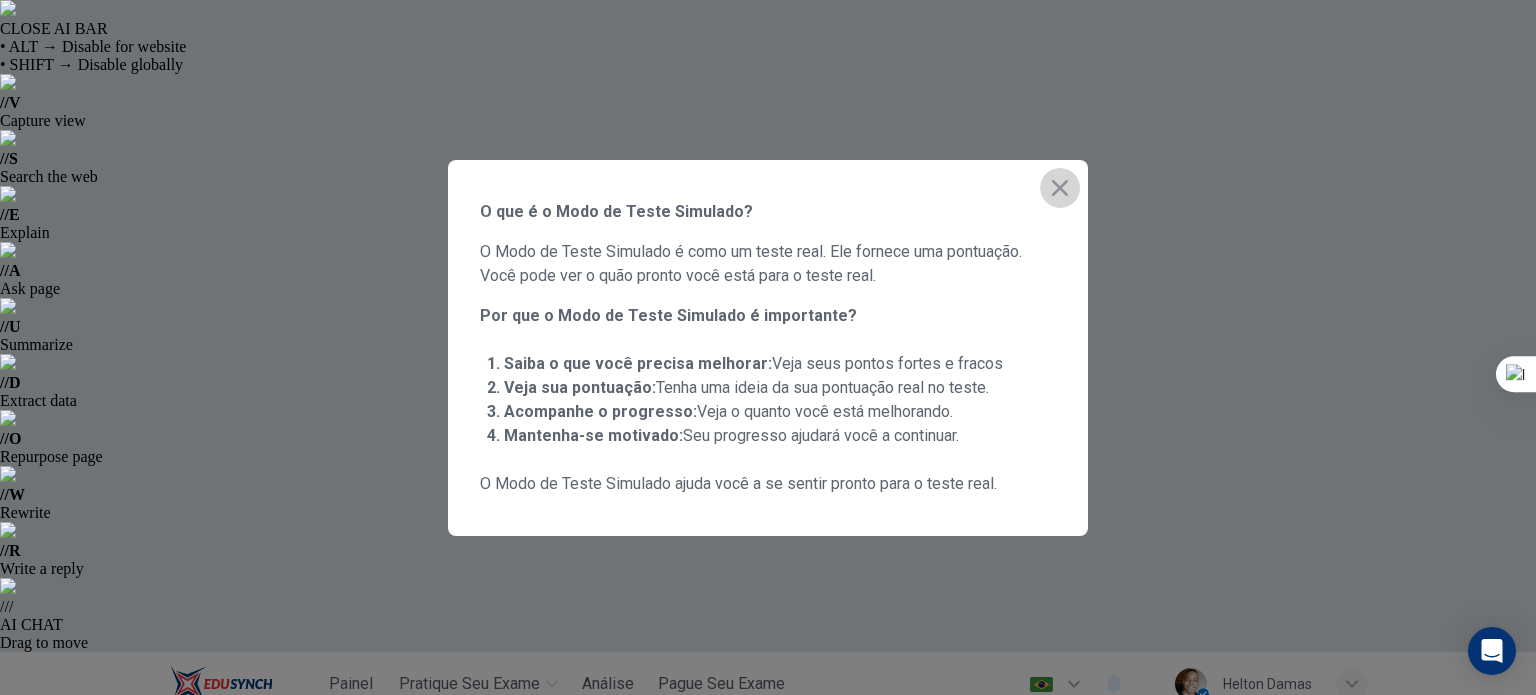 click at bounding box center [1060, 188] 